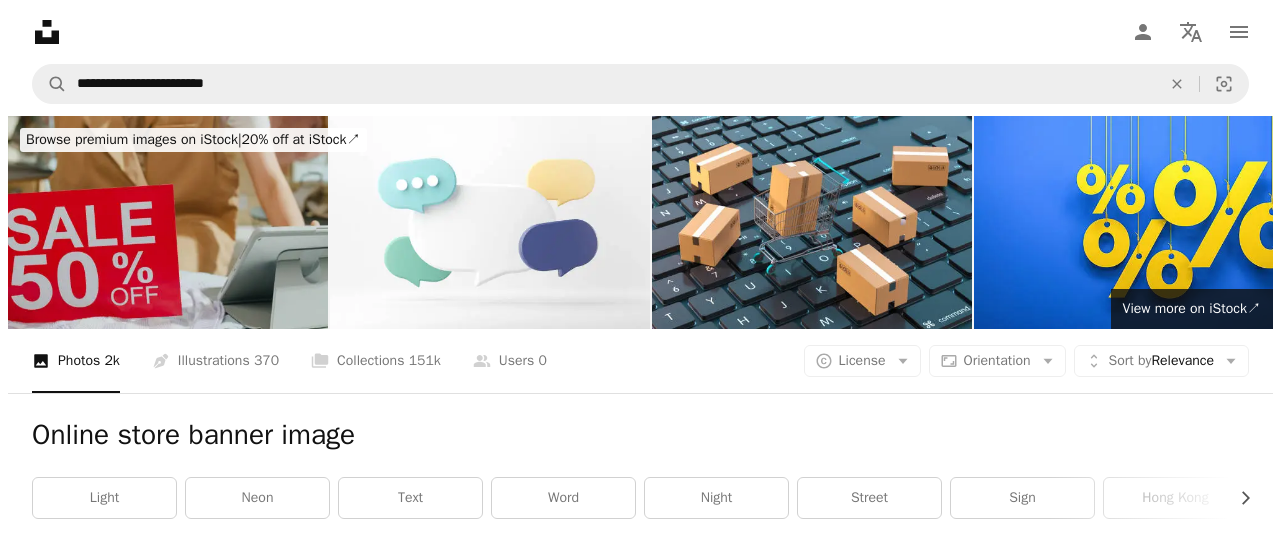 scroll, scrollTop: 60600, scrollLeft: 0, axis: vertical 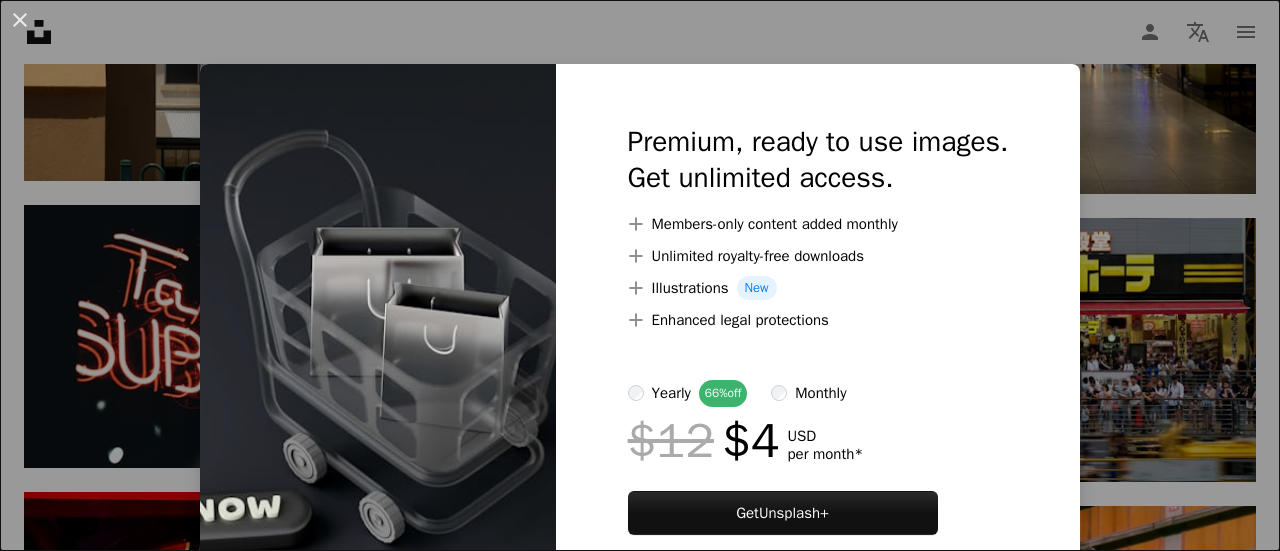 click on "An X shape Premium, ready to use images. Get unlimited access. A plus sign Members-only content added monthly A plus sign Unlimited royalty-free downloads A plus sign Illustrations  New A plus sign Enhanced legal protections yearly 66%  off monthly $12   $4 USD per month * Get  Unsplash+ * When paid annually, billed upfront  $48 Taxes where applicable. Renews automatically. Cancel anytime." at bounding box center [640, 275] 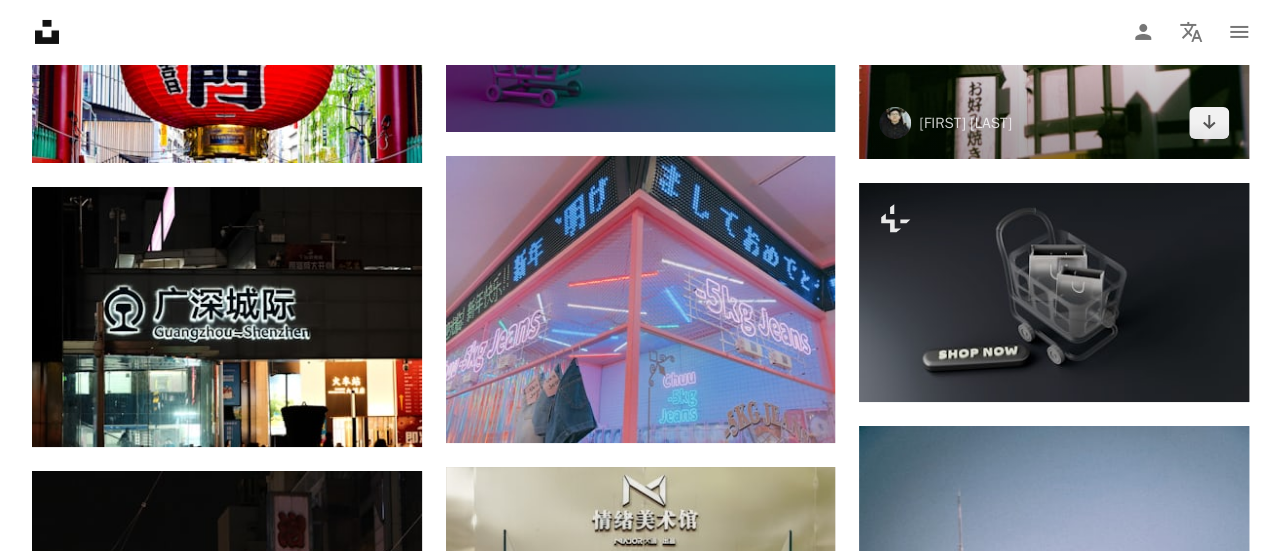 scroll, scrollTop: 60600, scrollLeft: 0, axis: vertical 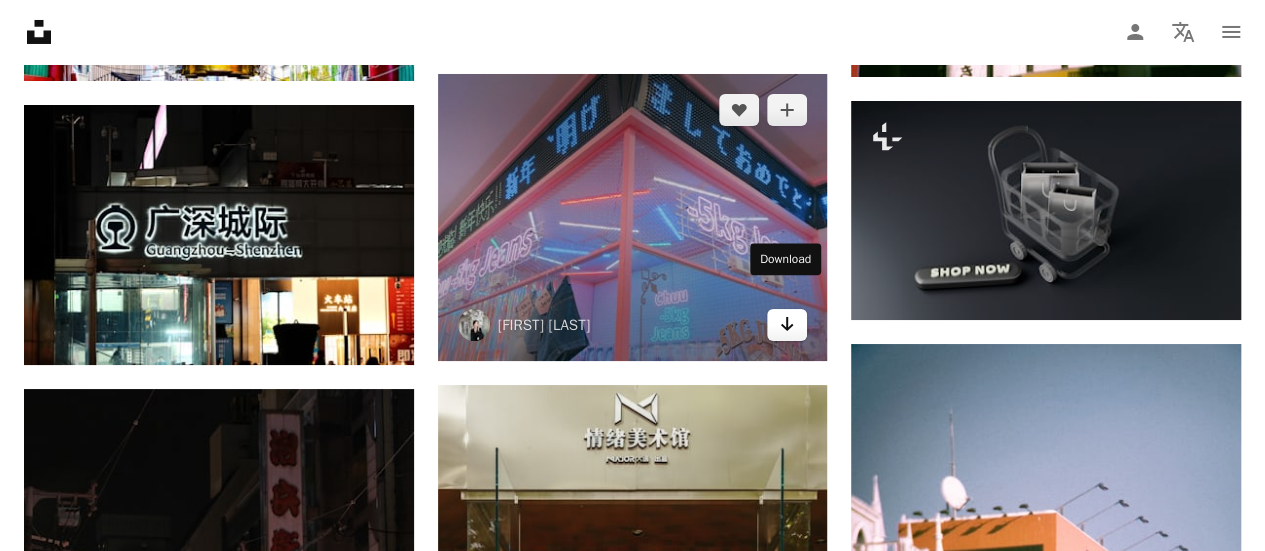 click on "Arrow pointing down" at bounding box center [787, 325] 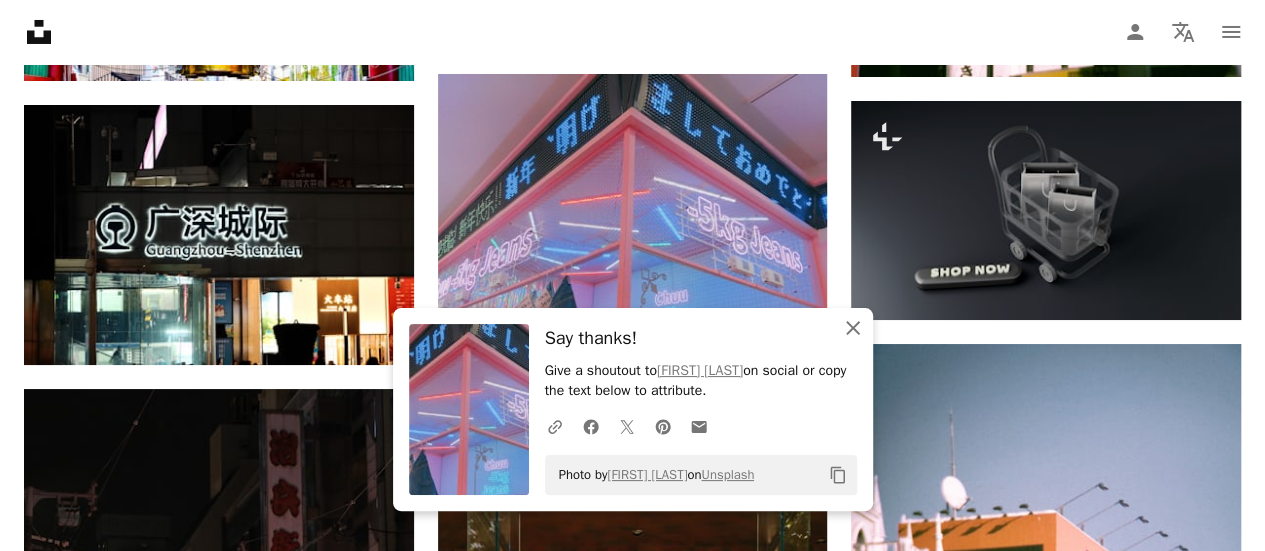 click on "An X shape" 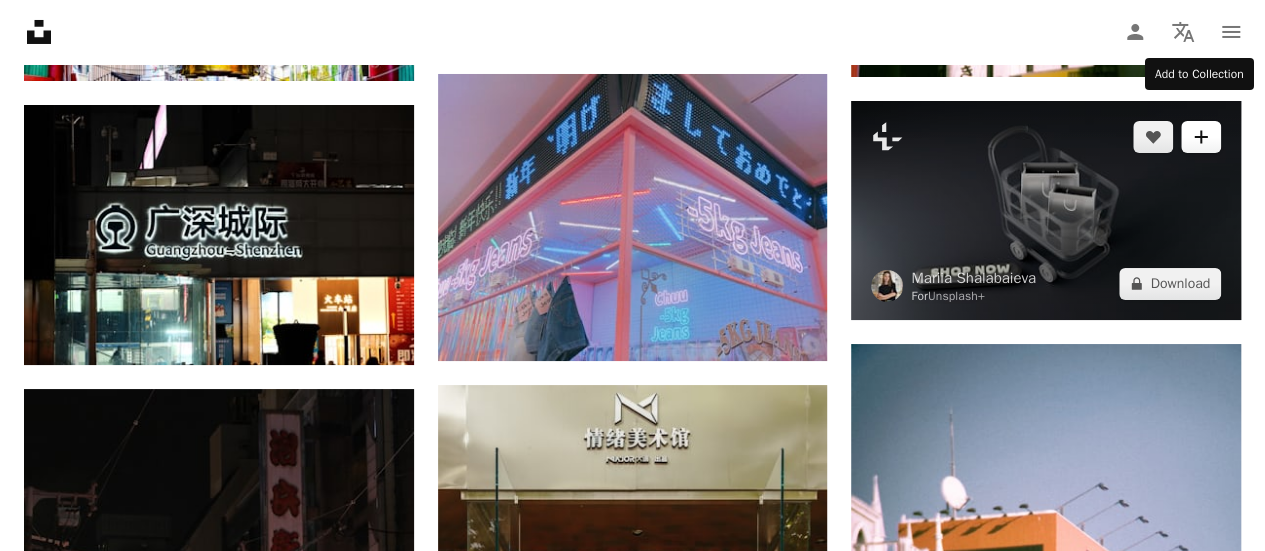 click 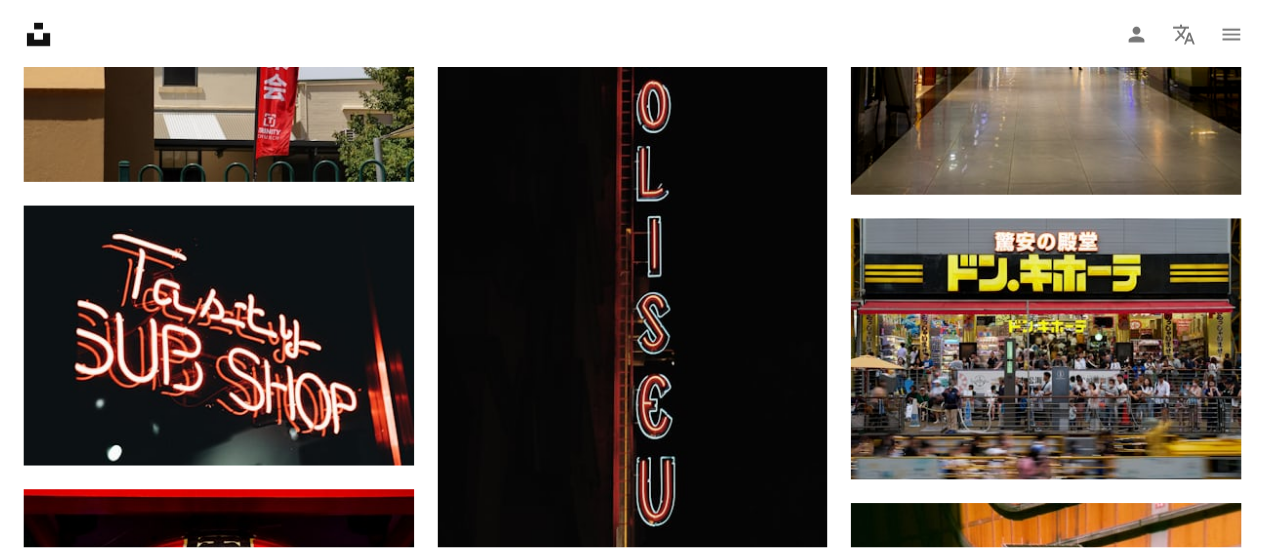 scroll, scrollTop: 0, scrollLeft: 0, axis: both 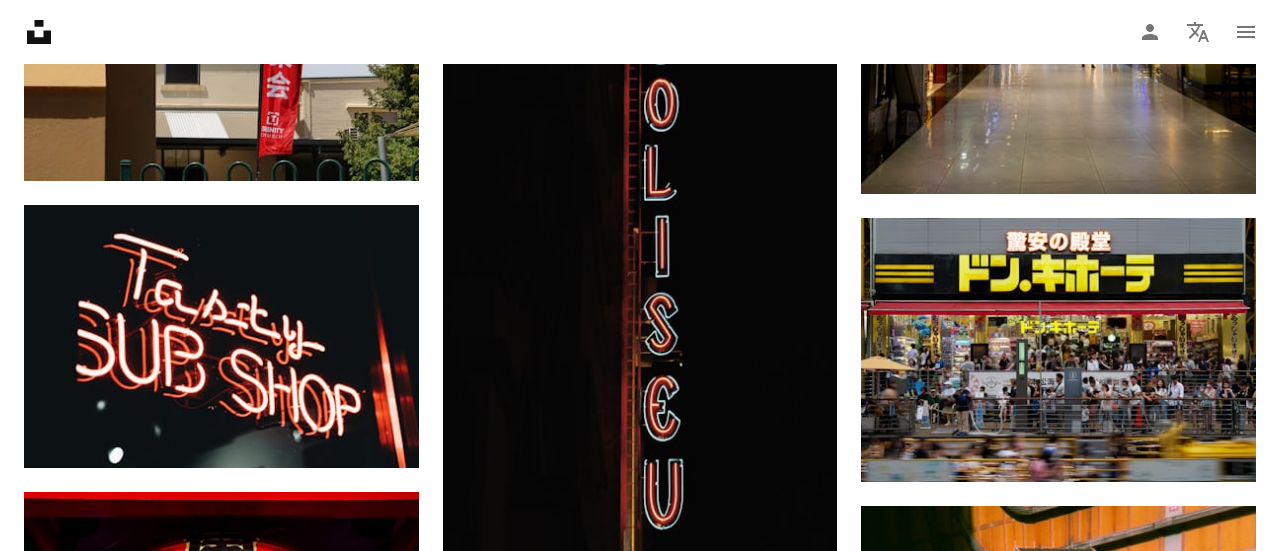 click on "An X shape Join Unsplash Already have an account?  Login First name Last name Email Username  (only letters, numbers and underscores) Password  (min. 8 char) Join By joining, you agree to the  Terms  and  Privacy Policy ." at bounding box center [640, 4801] 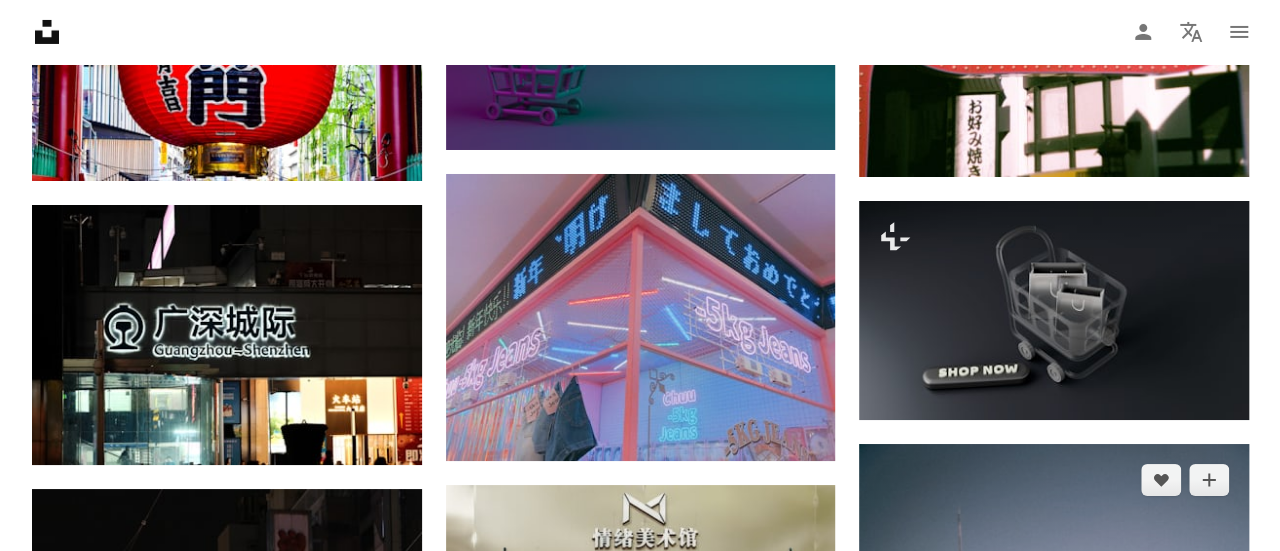 scroll, scrollTop: 60300, scrollLeft: 0, axis: vertical 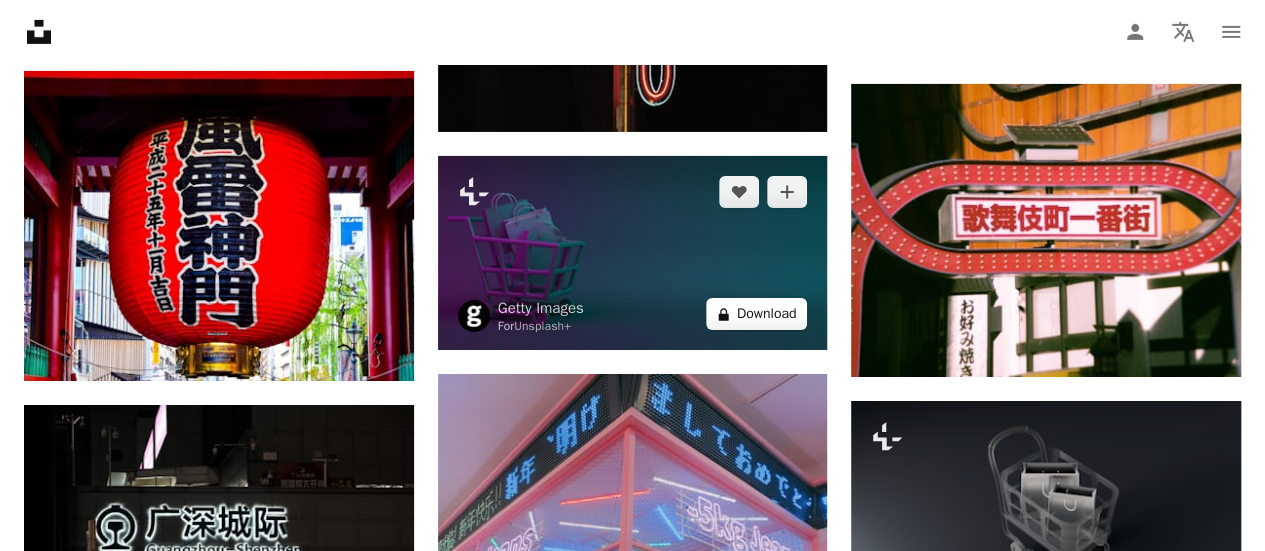 click on "A lock   Download" at bounding box center [757, 314] 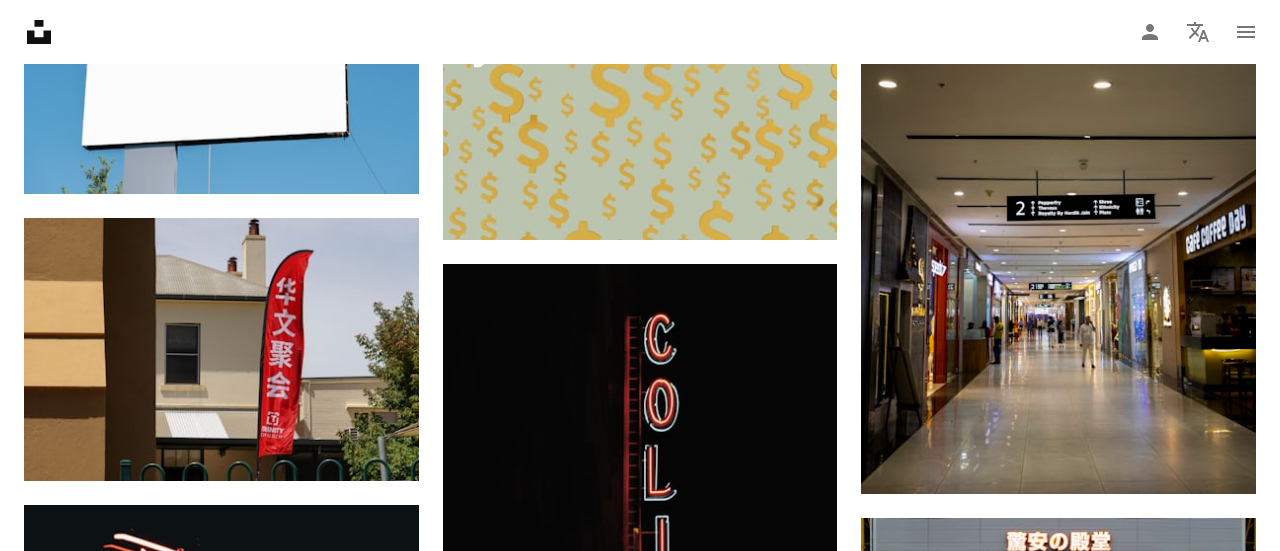 click on "An X shape Premium, ready to use images. Get unlimited access. A plus sign Members-only content added monthly A plus sign Unlimited royalty-free downloads A plus sign Illustrations  New A plus sign Enhanced legal protections yearly 66%  off monthly $12   $4 USD per month * Get  Unsplash+ * When paid annually, billed upfront  $48 Taxes where applicable. Renews automatically. Cancel anytime." at bounding box center [640, 5101] 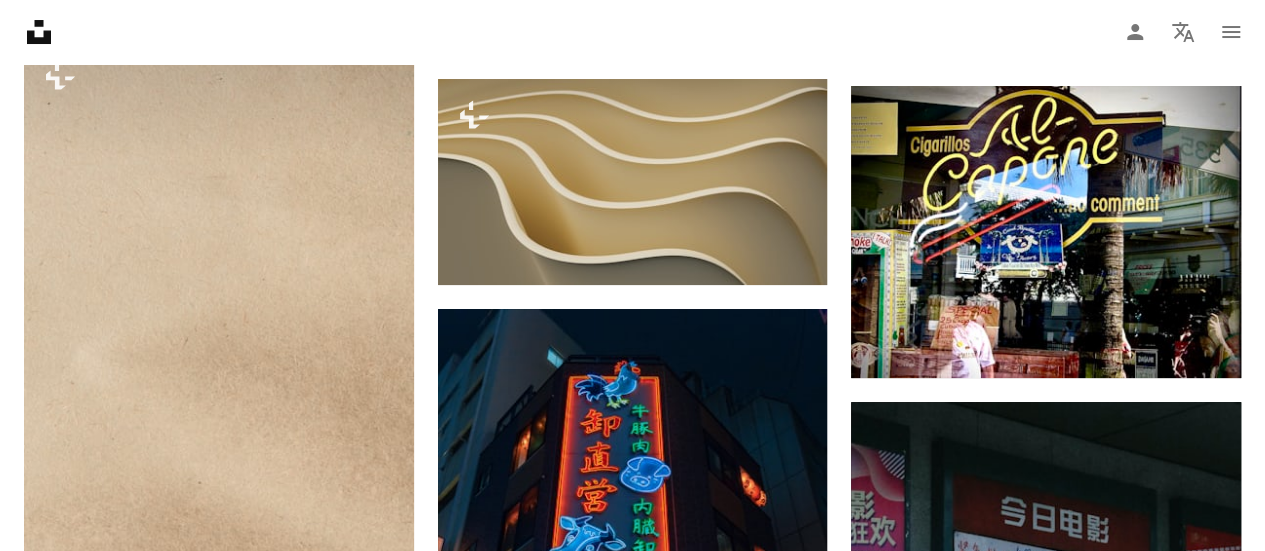 scroll, scrollTop: 92700, scrollLeft: 0, axis: vertical 